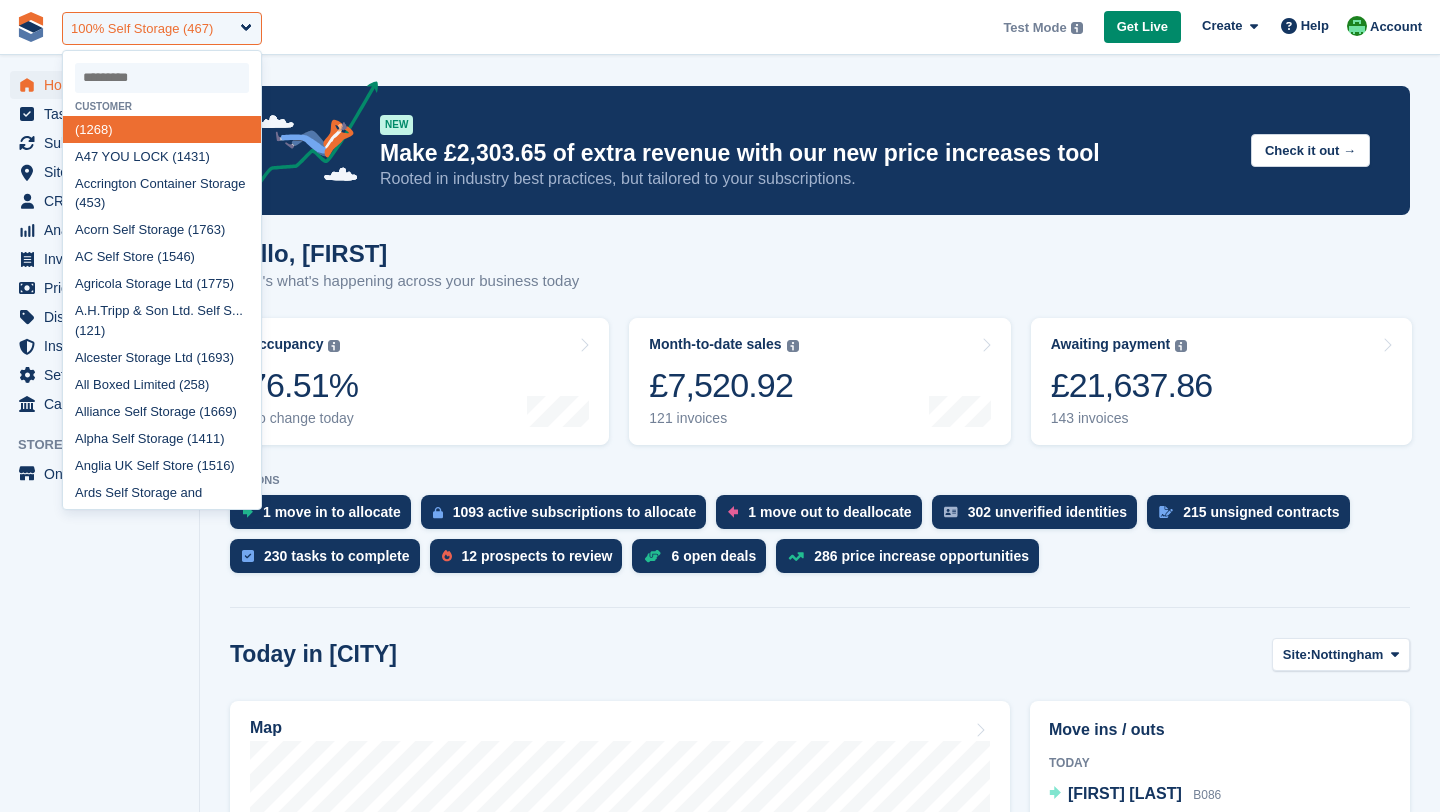 scroll, scrollTop: 182, scrollLeft: 0, axis: vertical 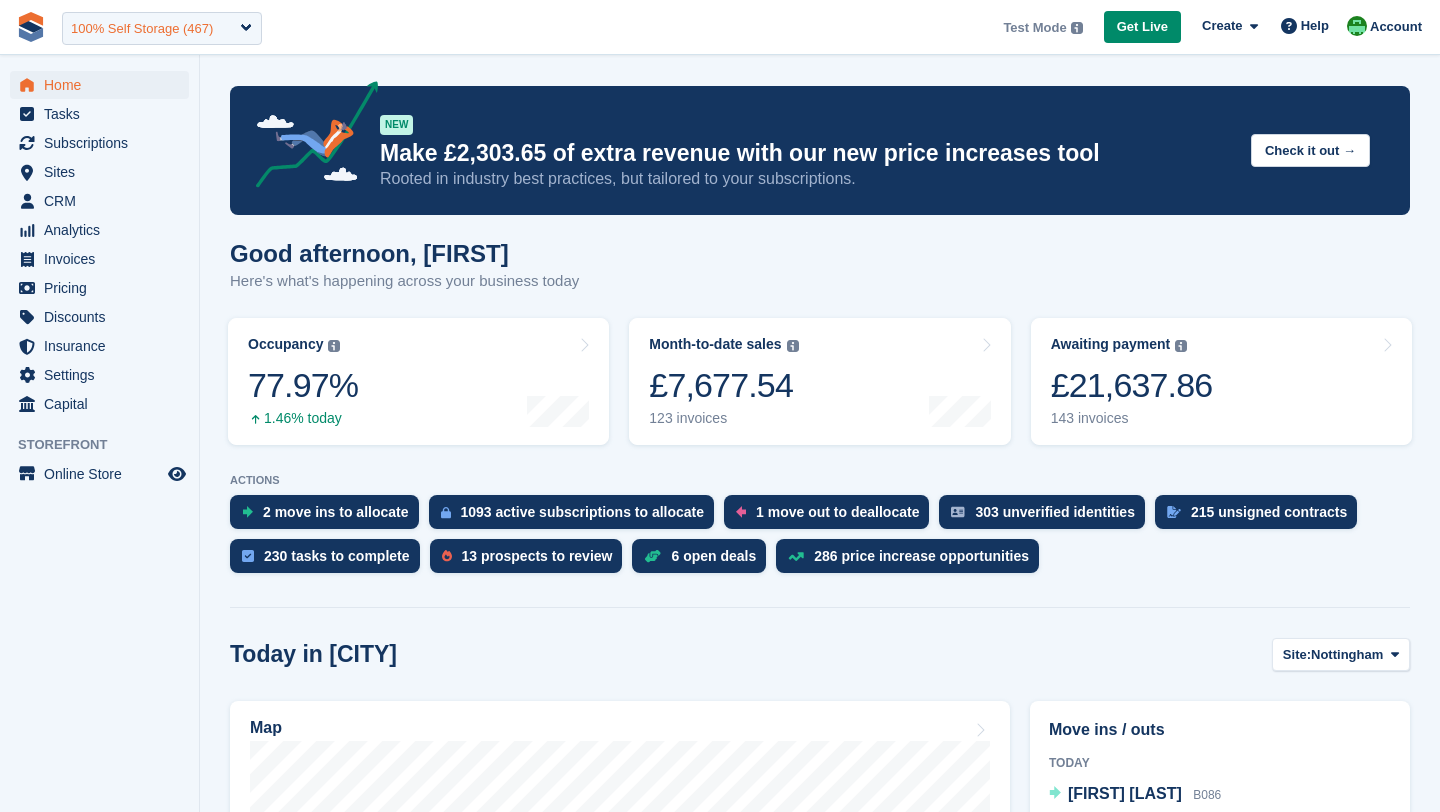 click on "100% Self Storage (467)" at bounding box center [142, 29] 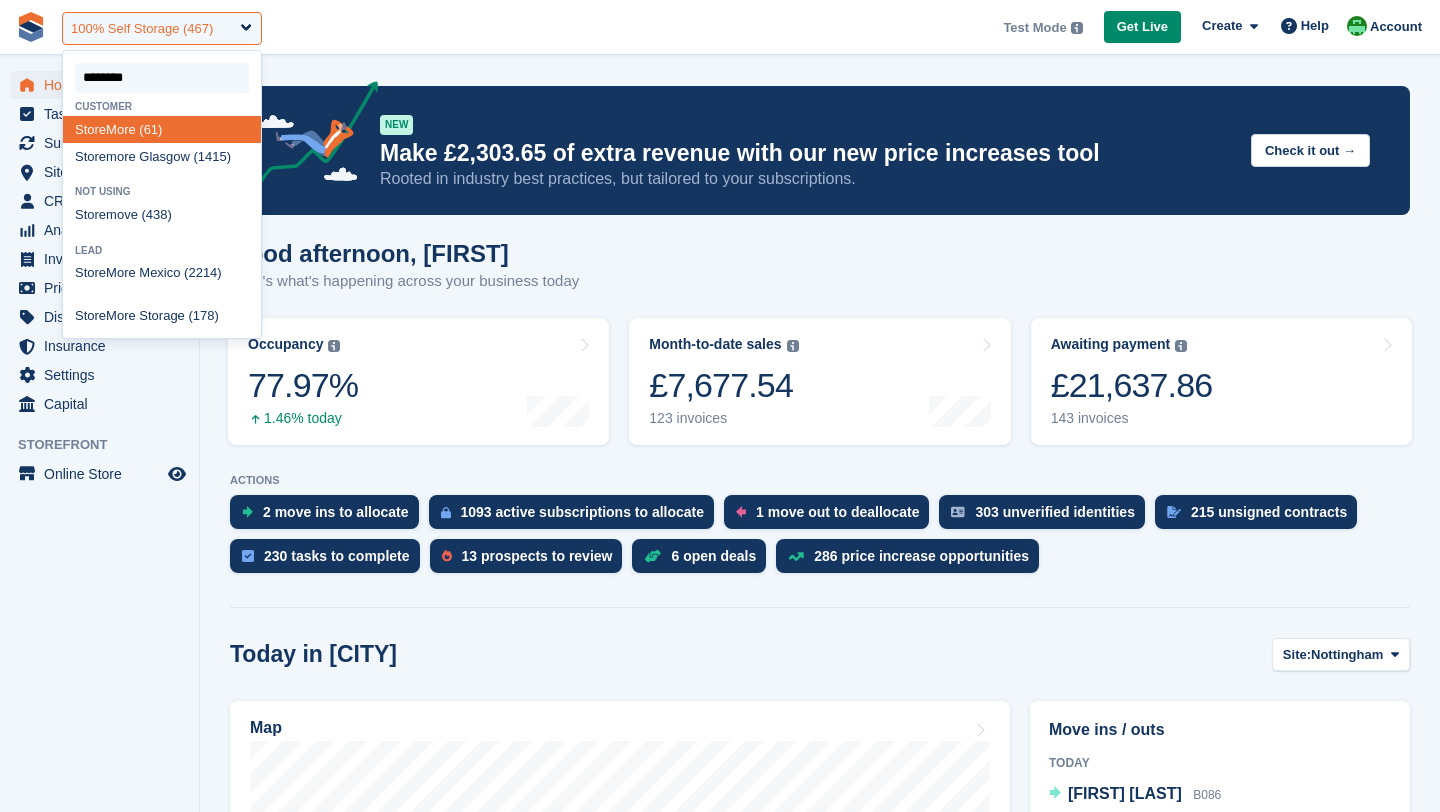 type on "*********" 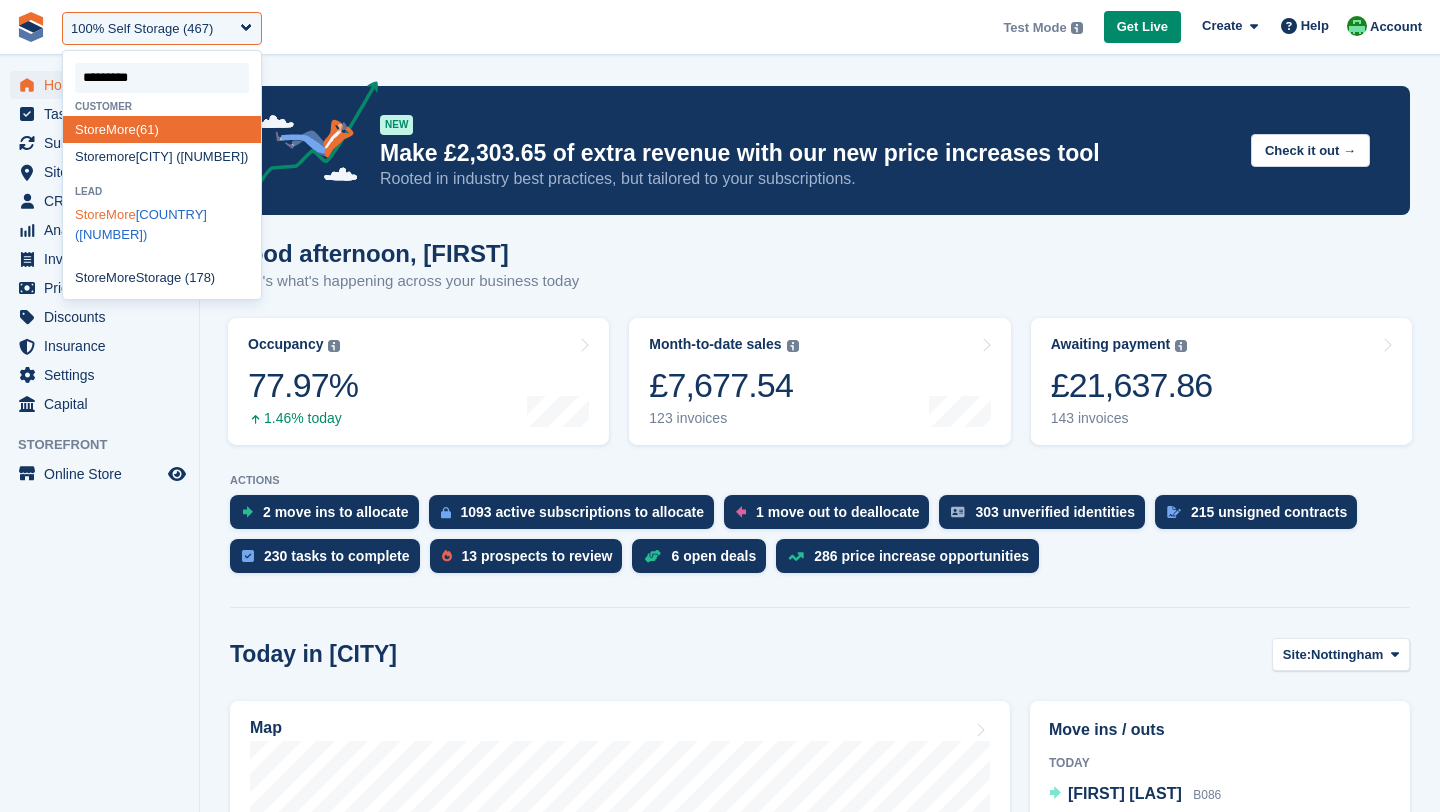click on "StoreMore" 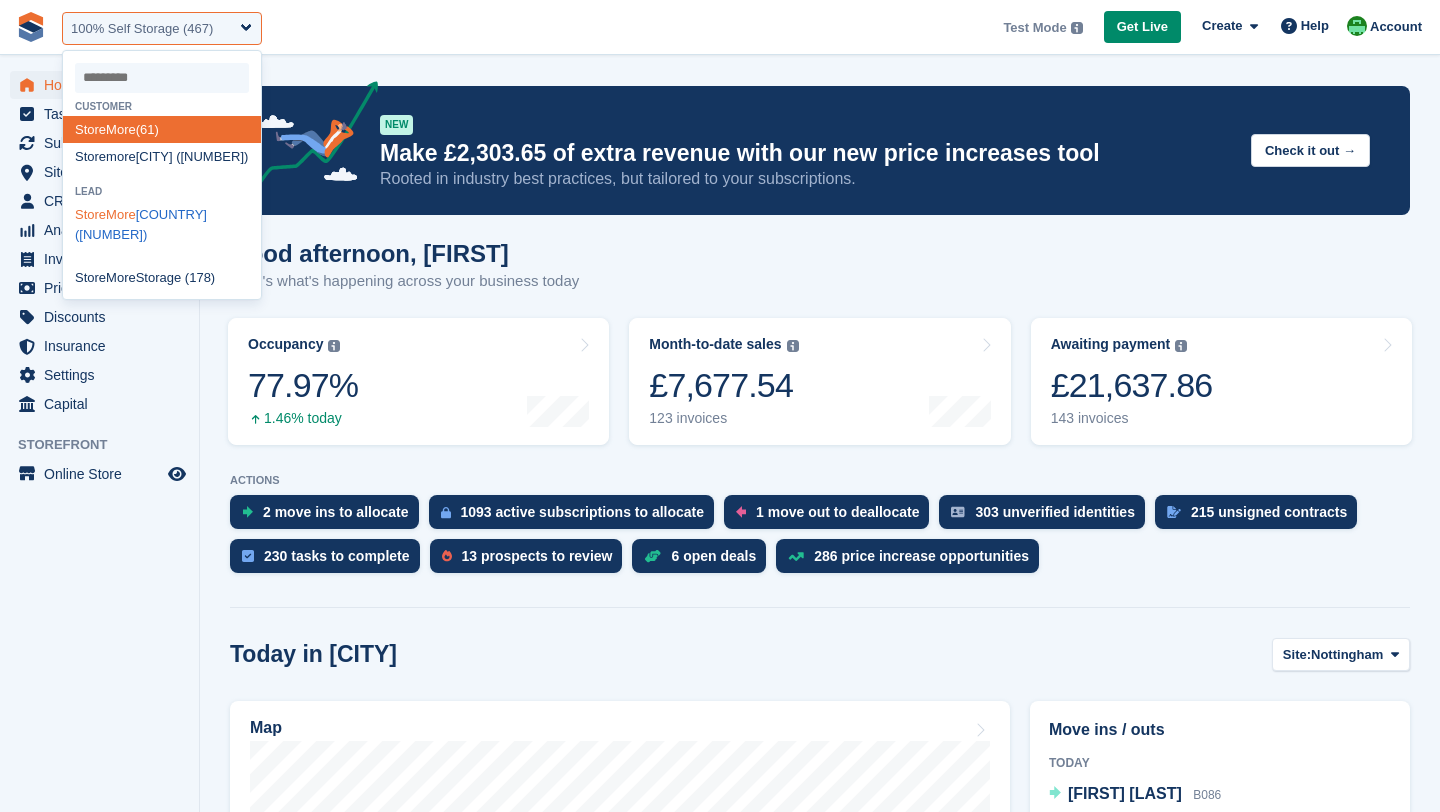select on "****" 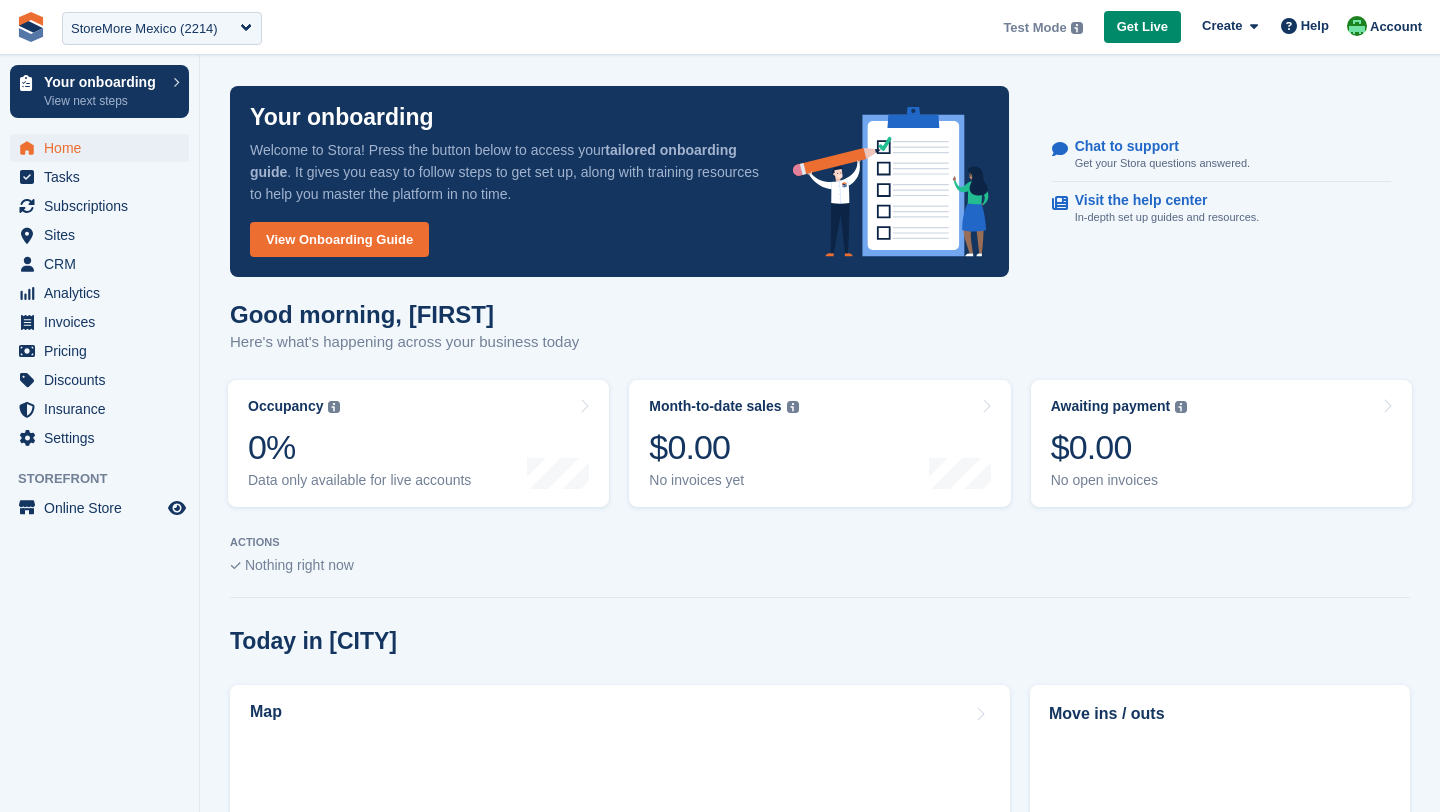 scroll, scrollTop: 0, scrollLeft: 0, axis: both 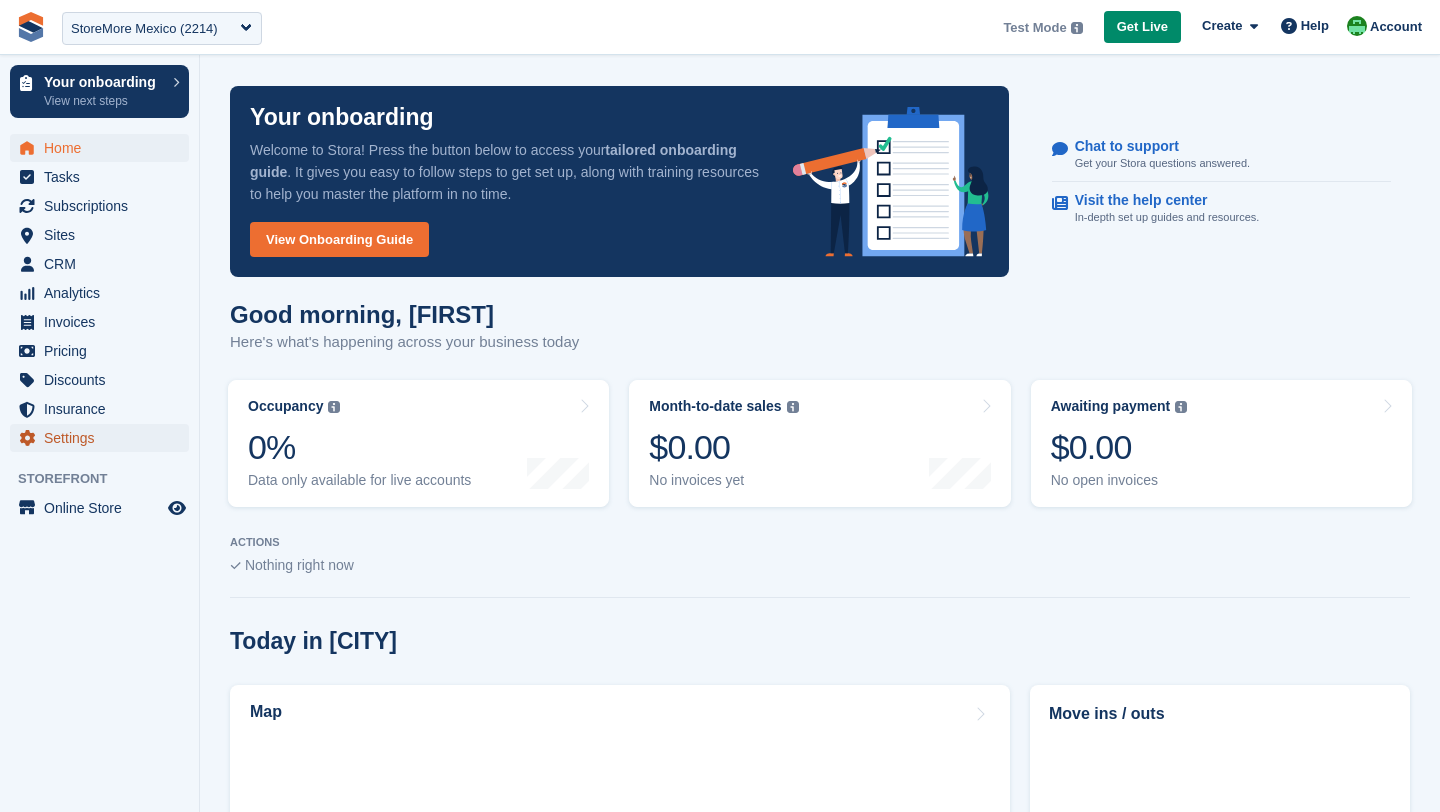 click on "Settings" at bounding box center (104, 438) 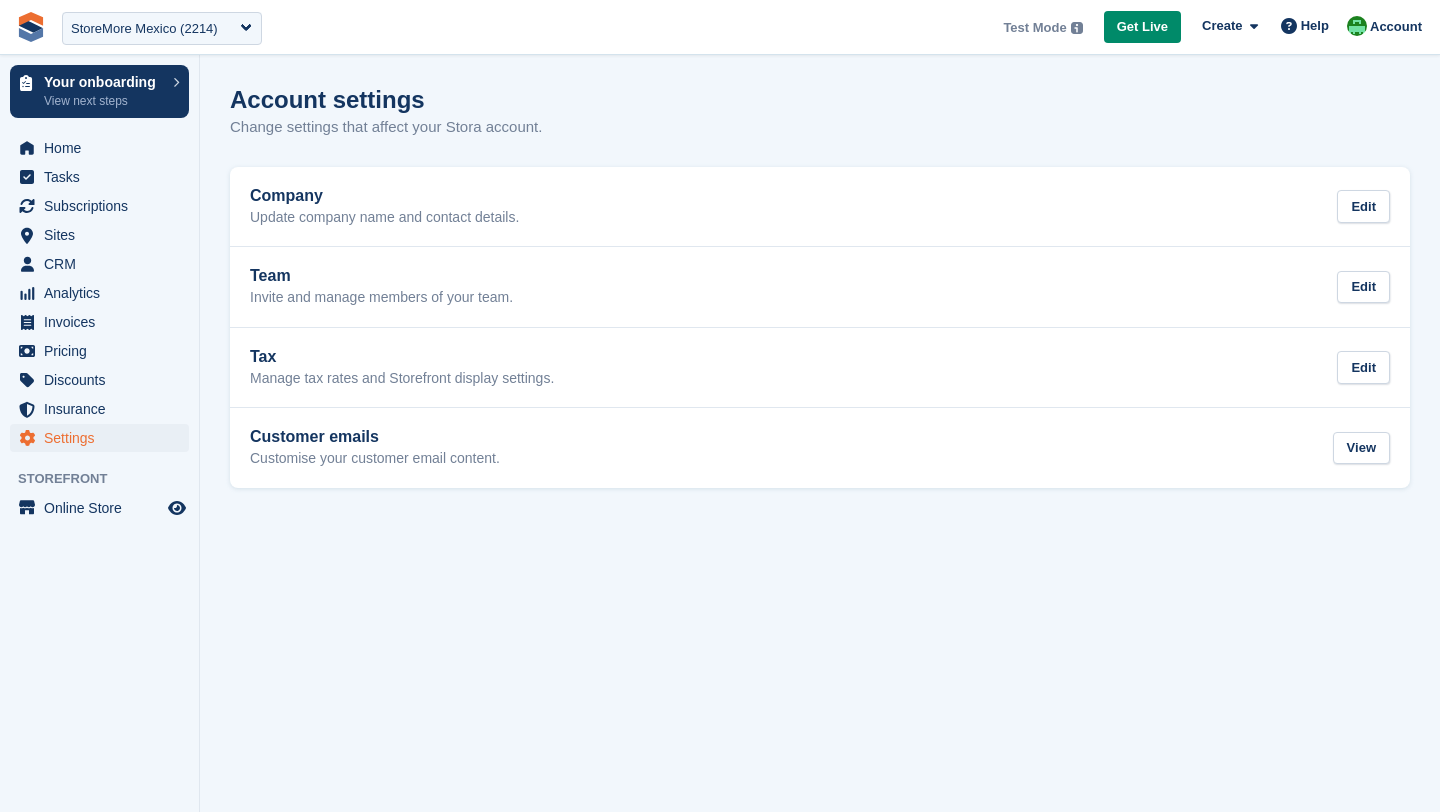 scroll, scrollTop: 0, scrollLeft: 0, axis: both 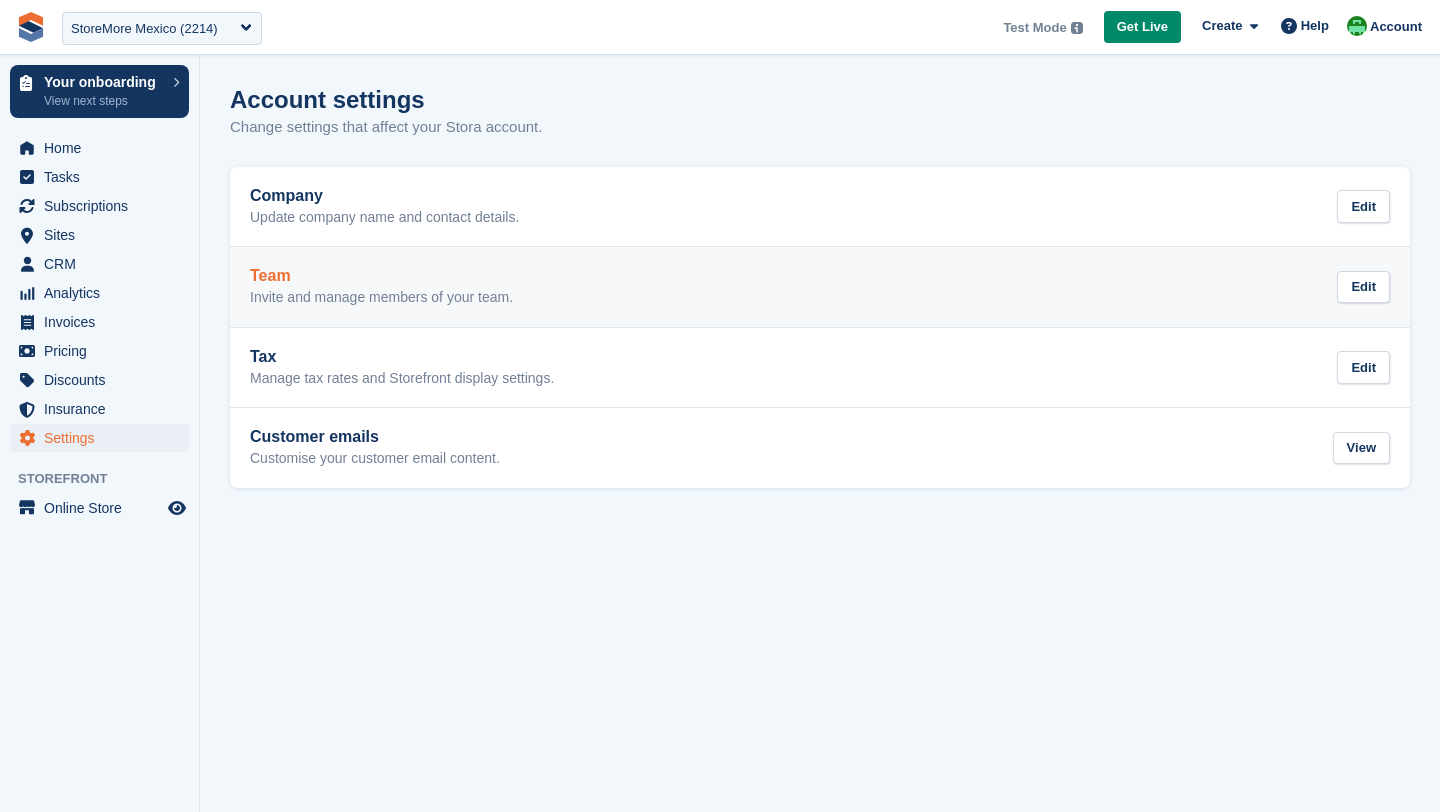 click on "Team
Invite and manage members of your team.
Edit" at bounding box center (820, 287) 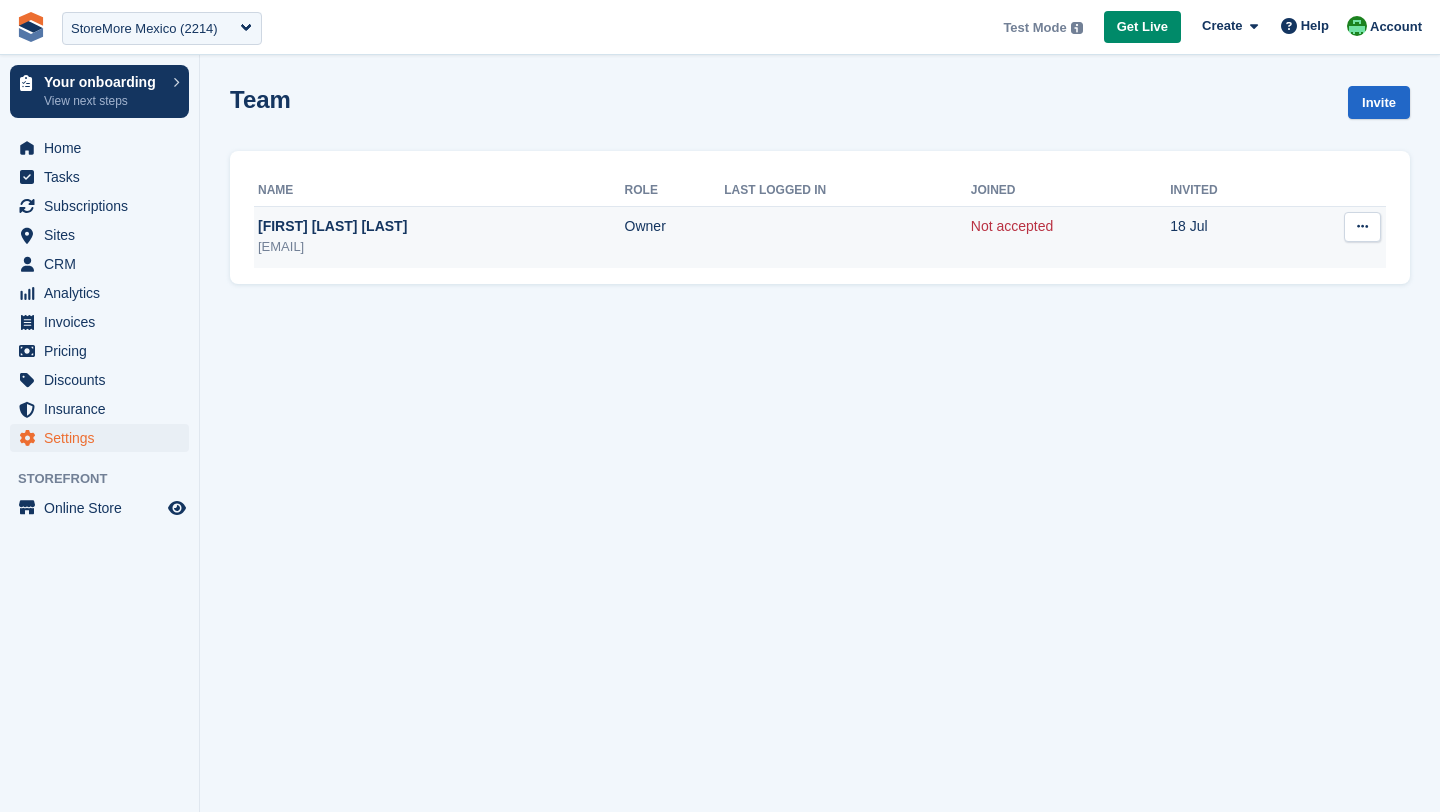 click at bounding box center [1362, 226] 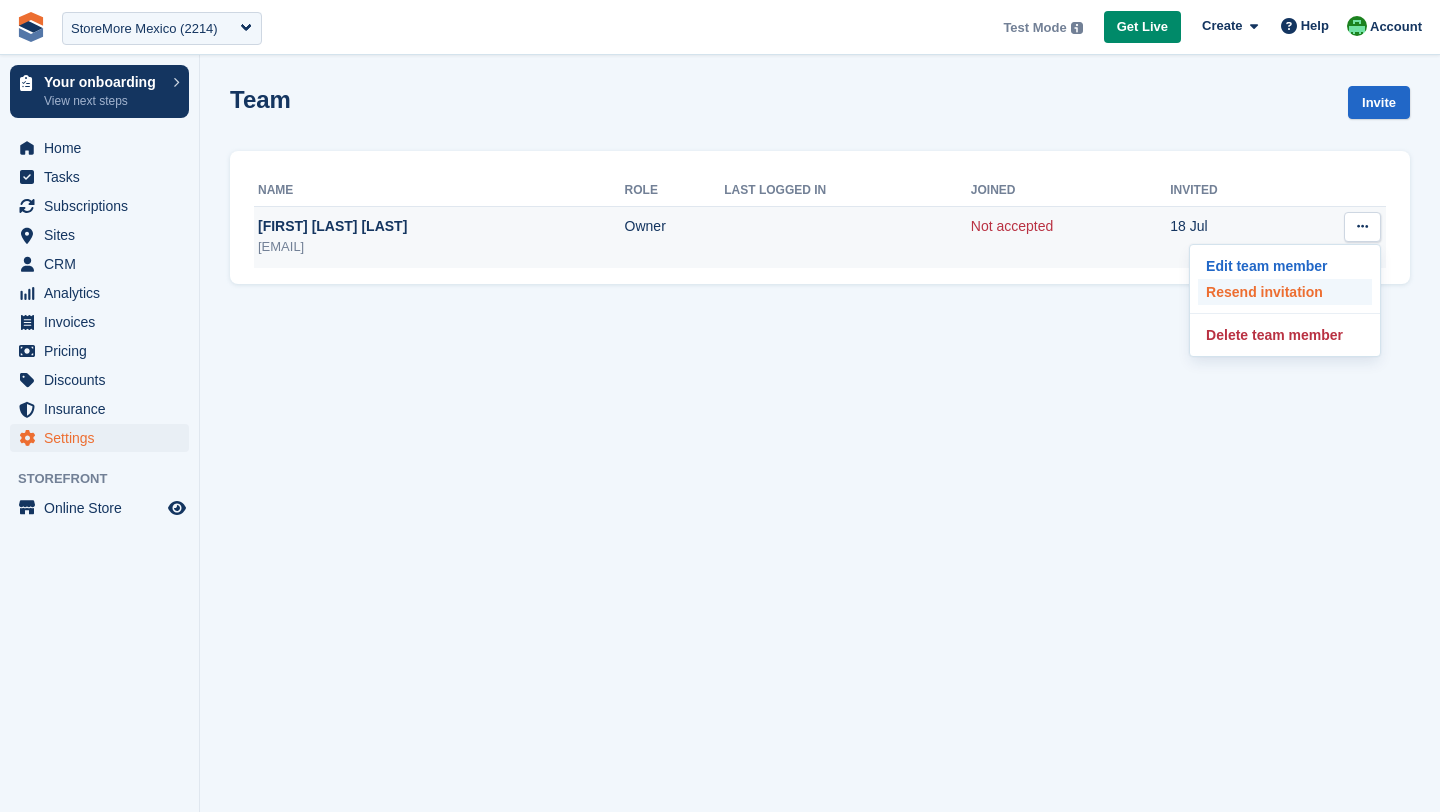 click on "Resend invitation" at bounding box center (1285, 292) 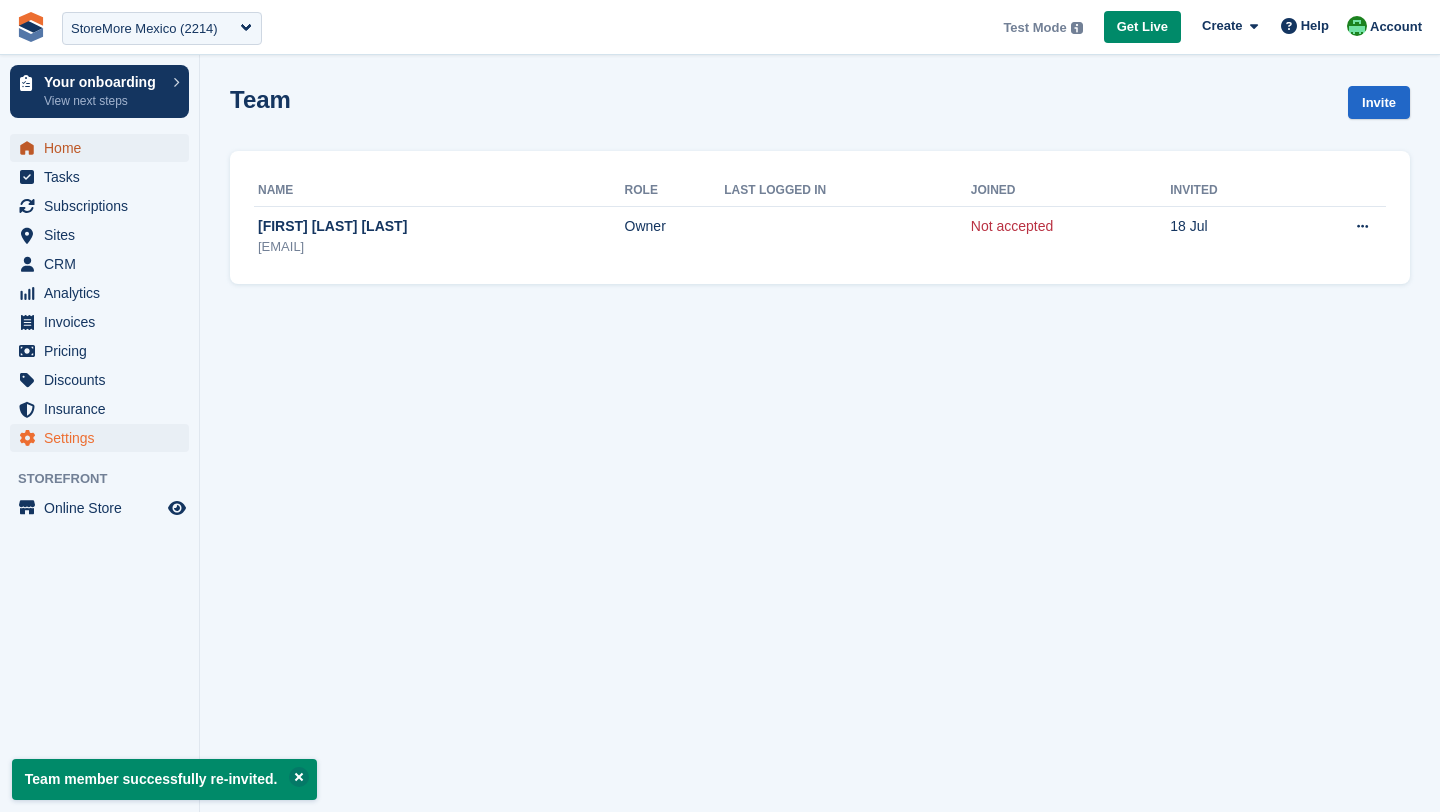 click on "Home" at bounding box center [104, 148] 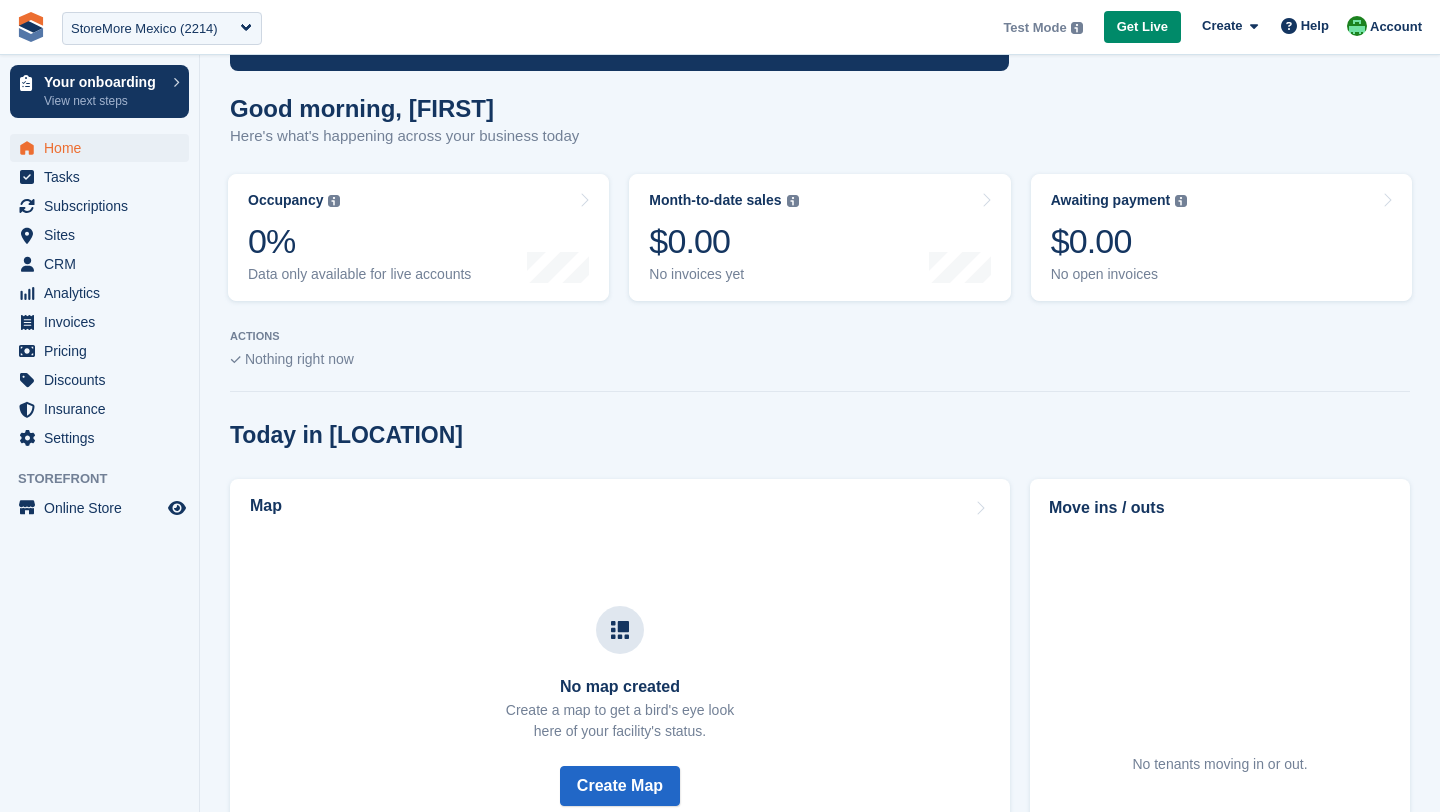 scroll, scrollTop: 0, scrollLeft: 0, axis: both 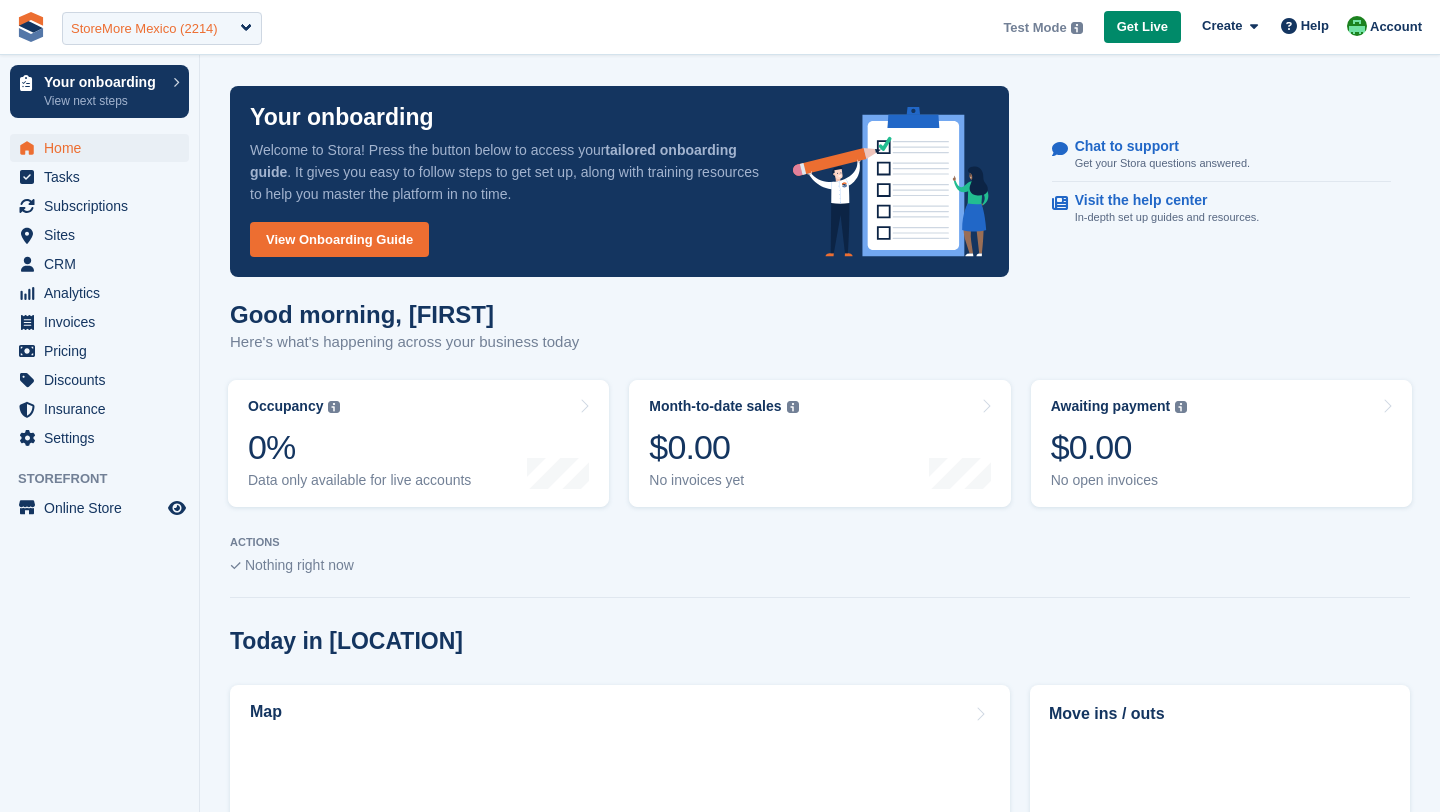 click on "StoreMore Mexico (2214)" at bounding box center (162, 28) 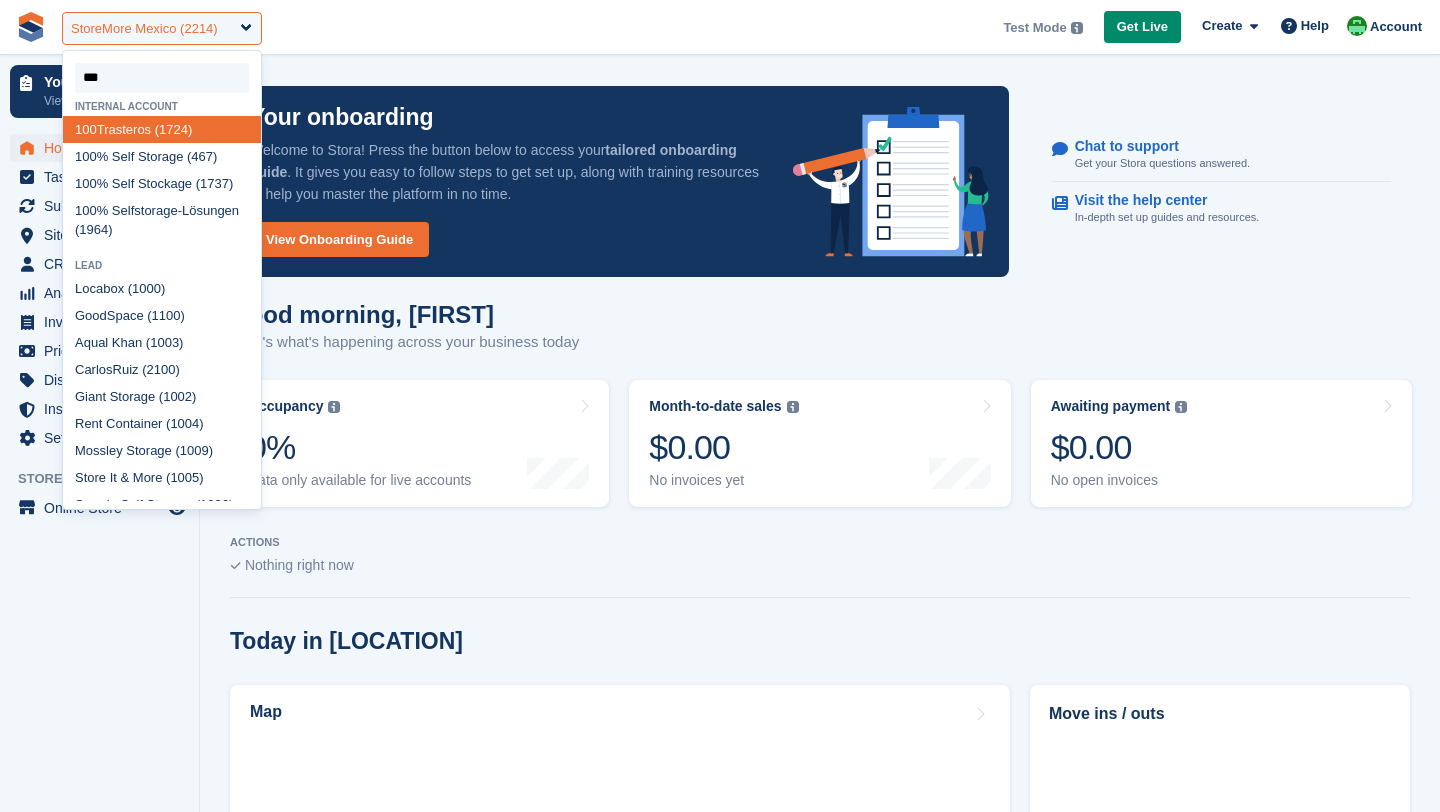 type on "****" 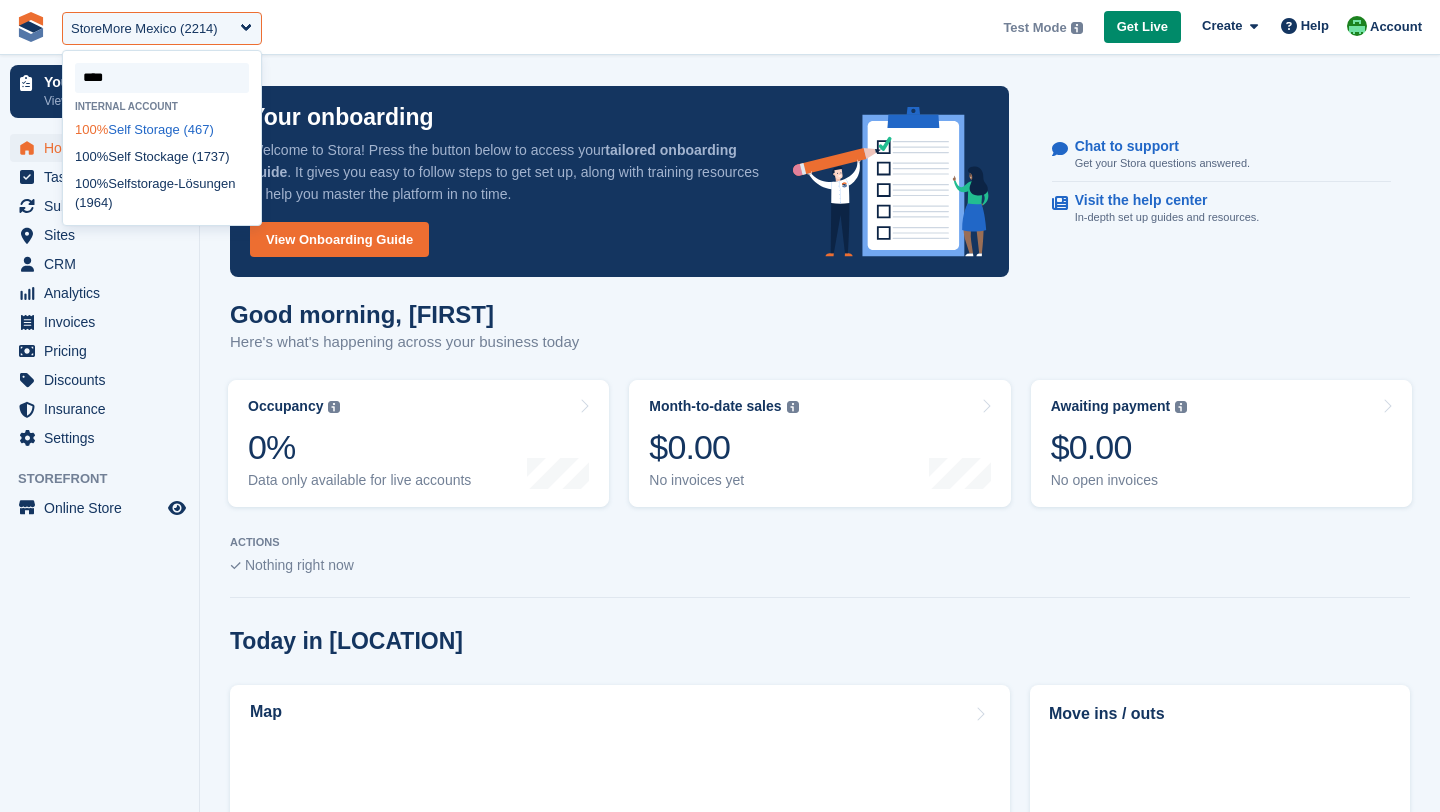click on "100%  Self Storage (467)" at bounding box center [162, 129] 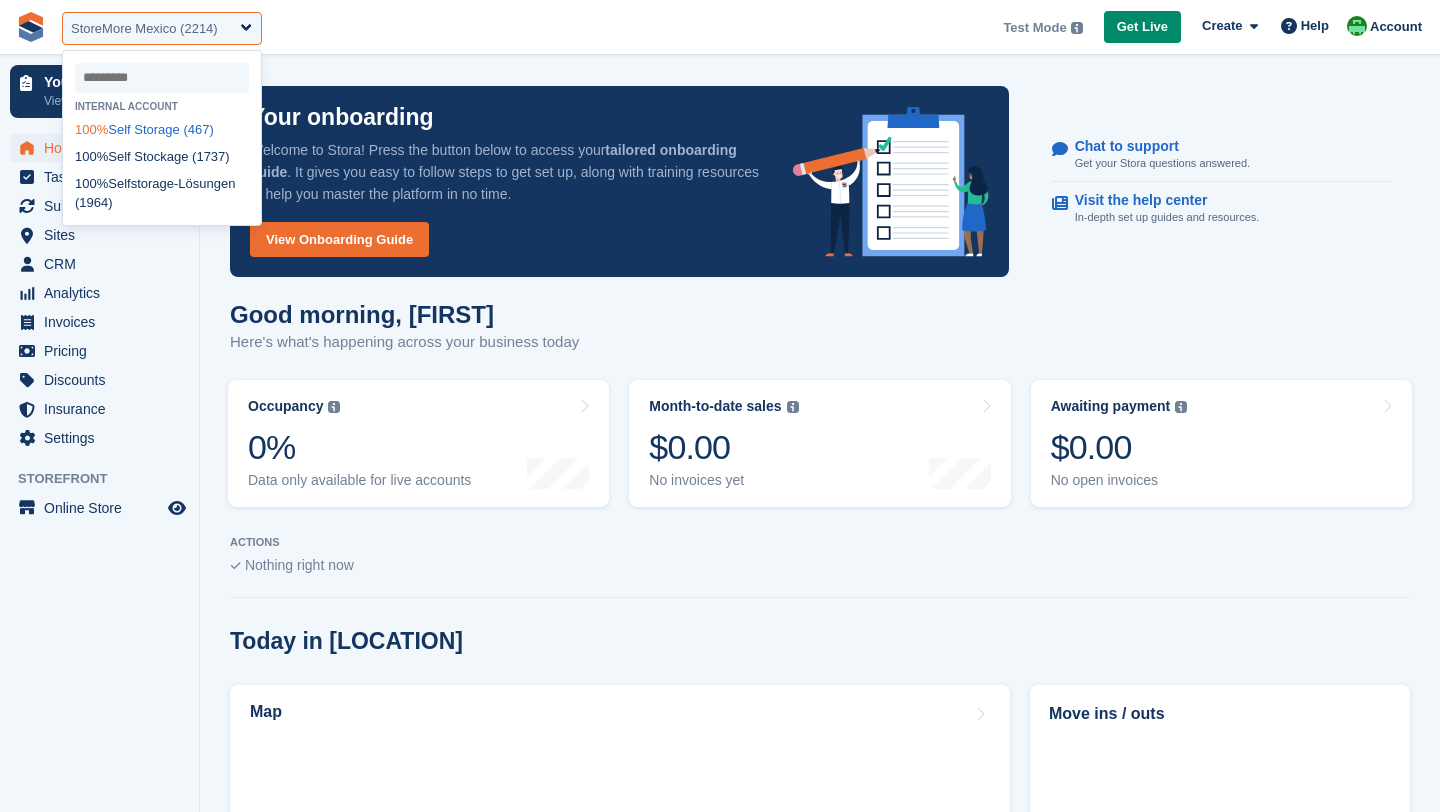 select on "***" 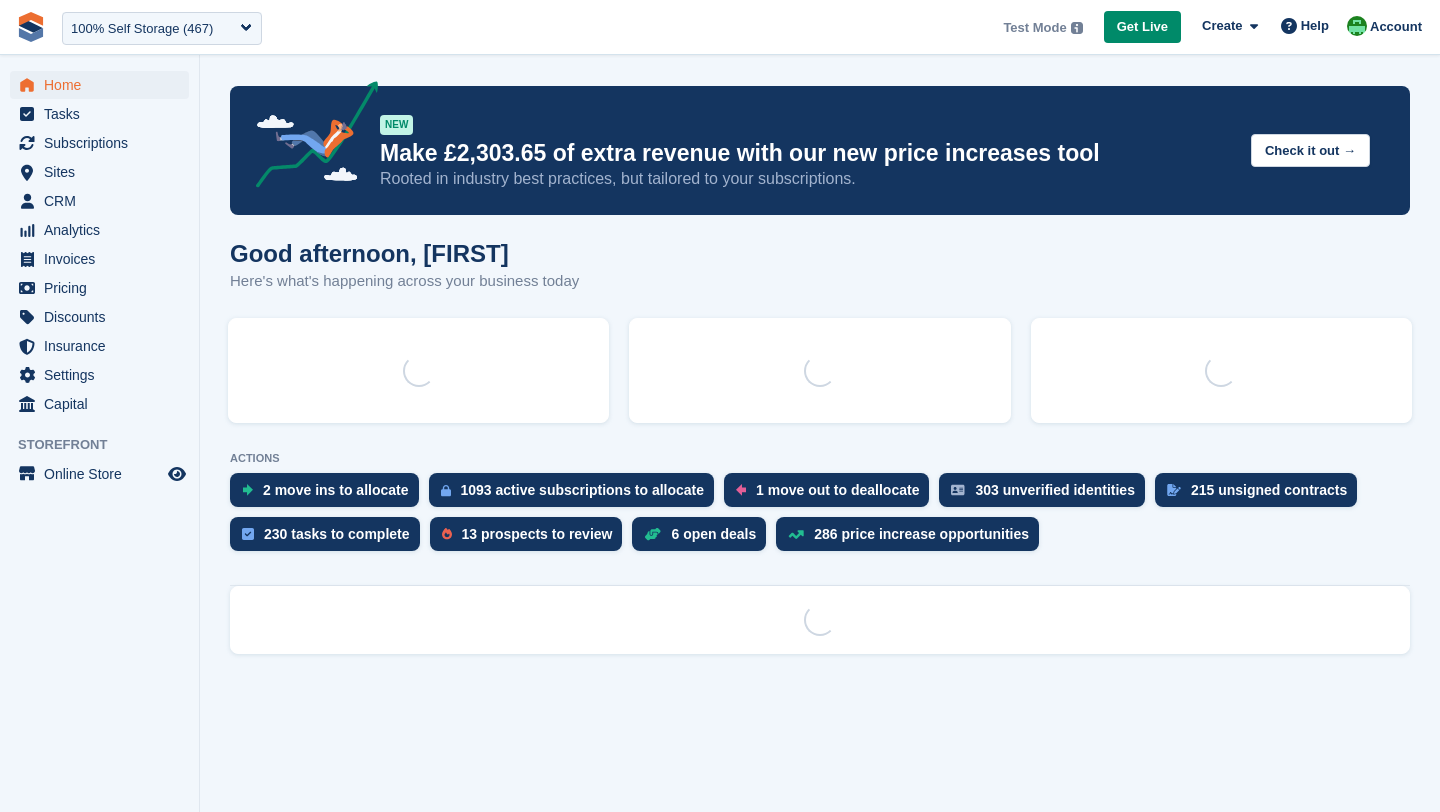 scroll, scrollTop: 0, scrollLeft: 0, axis: both 